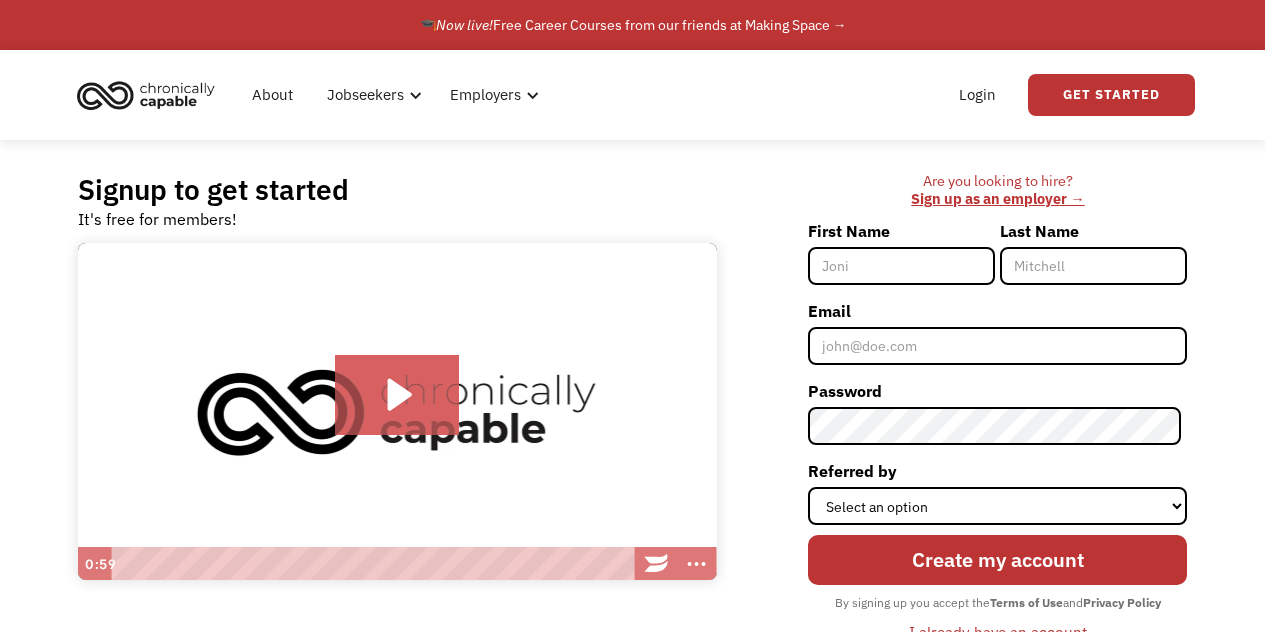 scroll, scrollTop: 0, scrollLeft: 0, axis: both 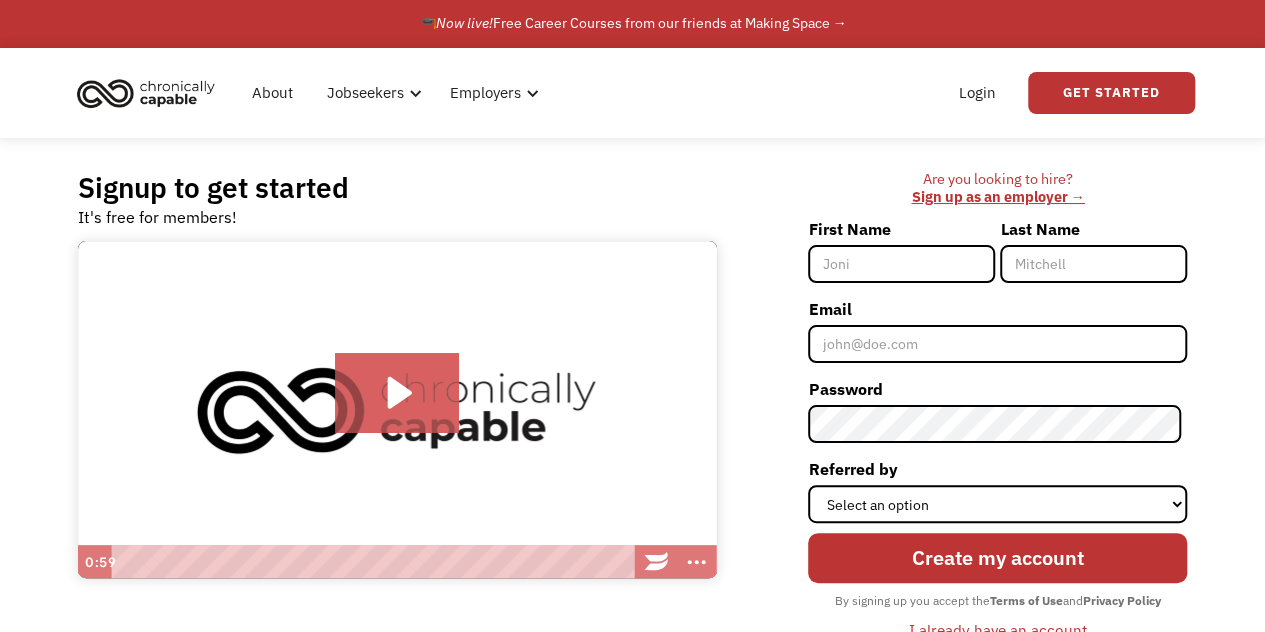 drag, startPoint x: 1279, startPoint y: 257, endPoint x: 1259, endPoint y: 79, distance: 179.12007 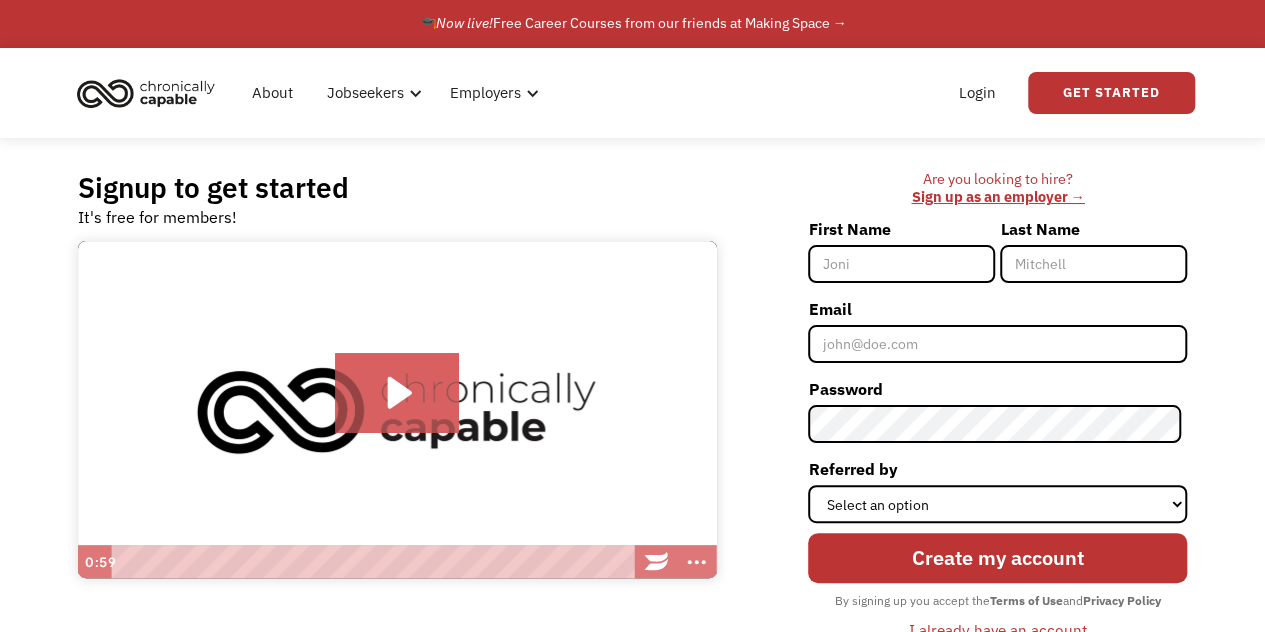 click on "First Name" at bounding box center [901, 264] 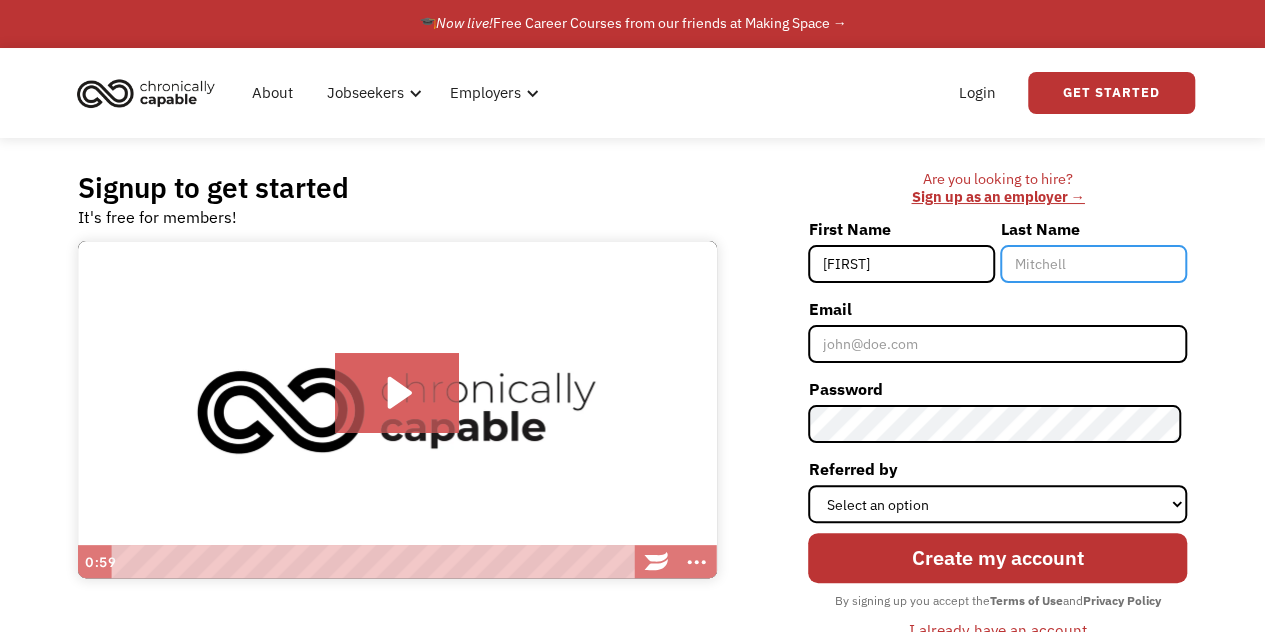 type on "[LAST]" 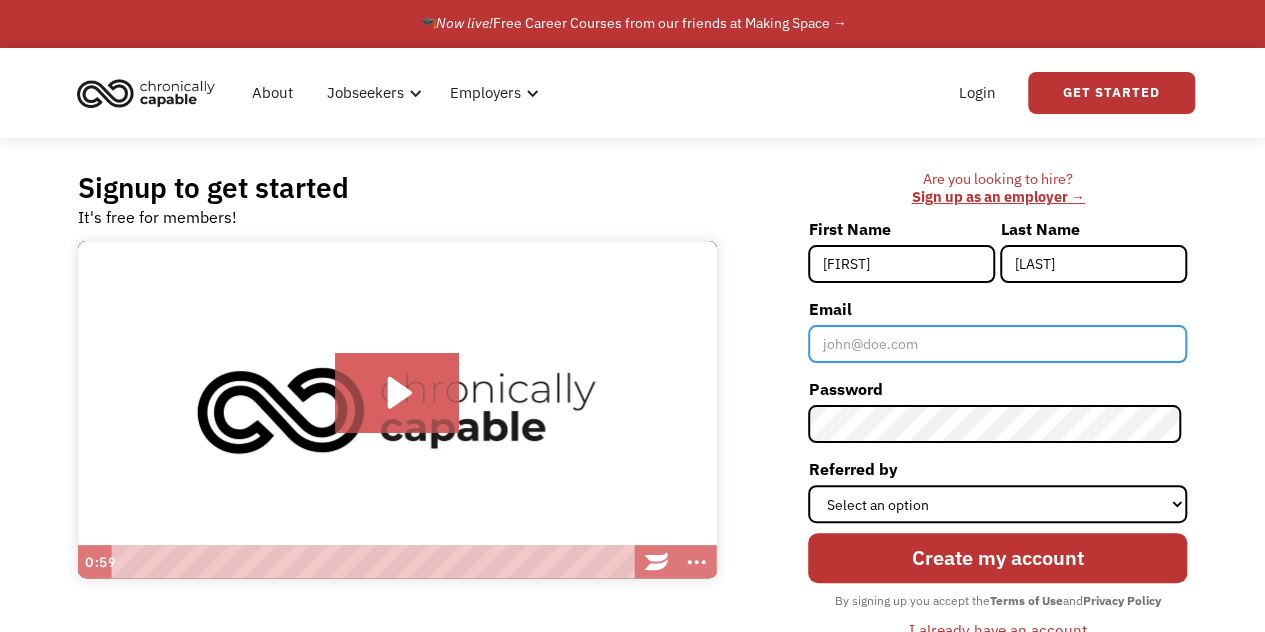 click on "Email" at bounding box center (997, 344) 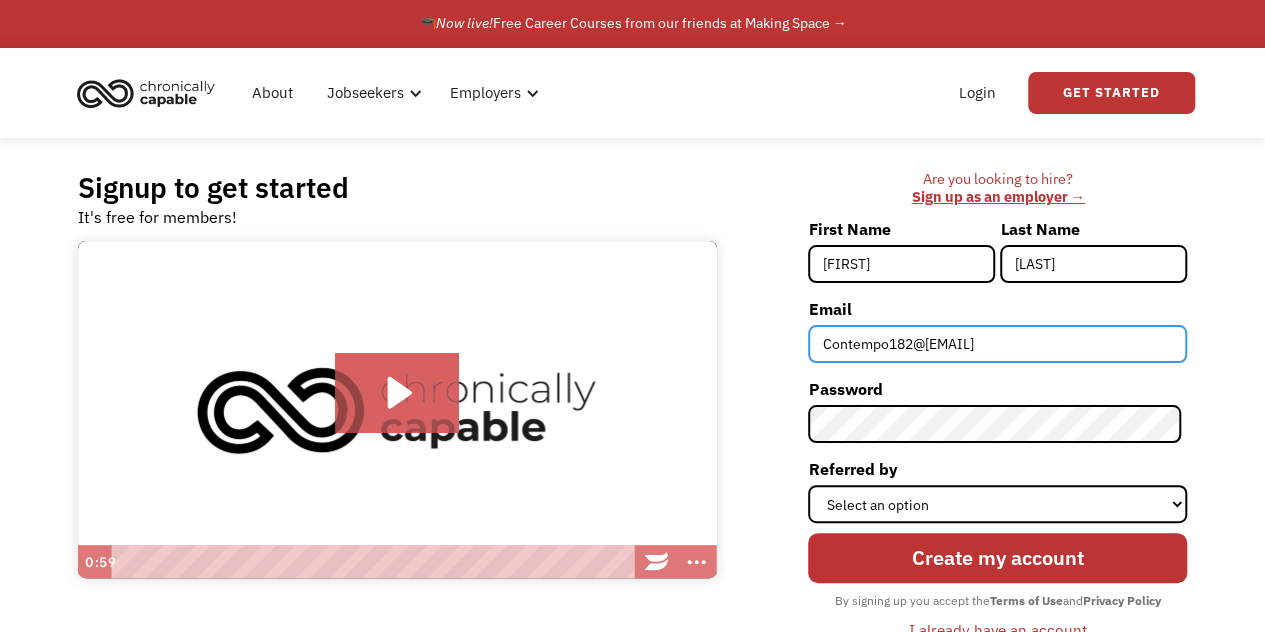 type on "Contempo182@aol.com" 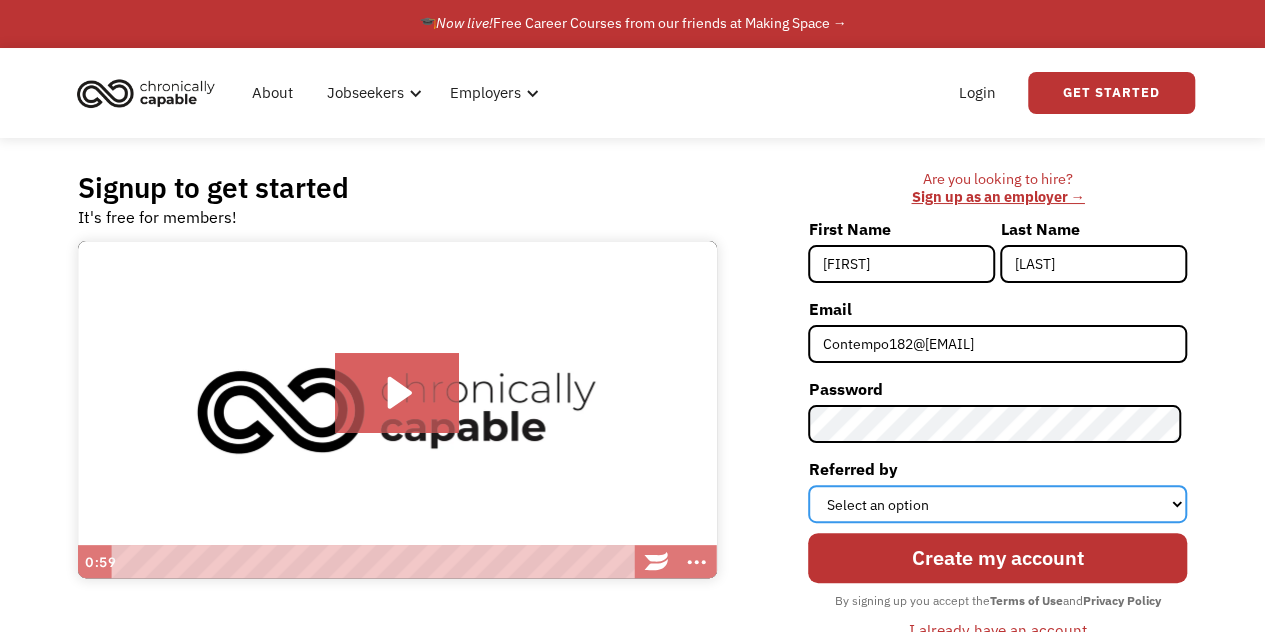 click on "Select an option Instagram Facebook Twitter Search Engine News Article Word of Mouth Employer Other" at bounding box center (997, 504) 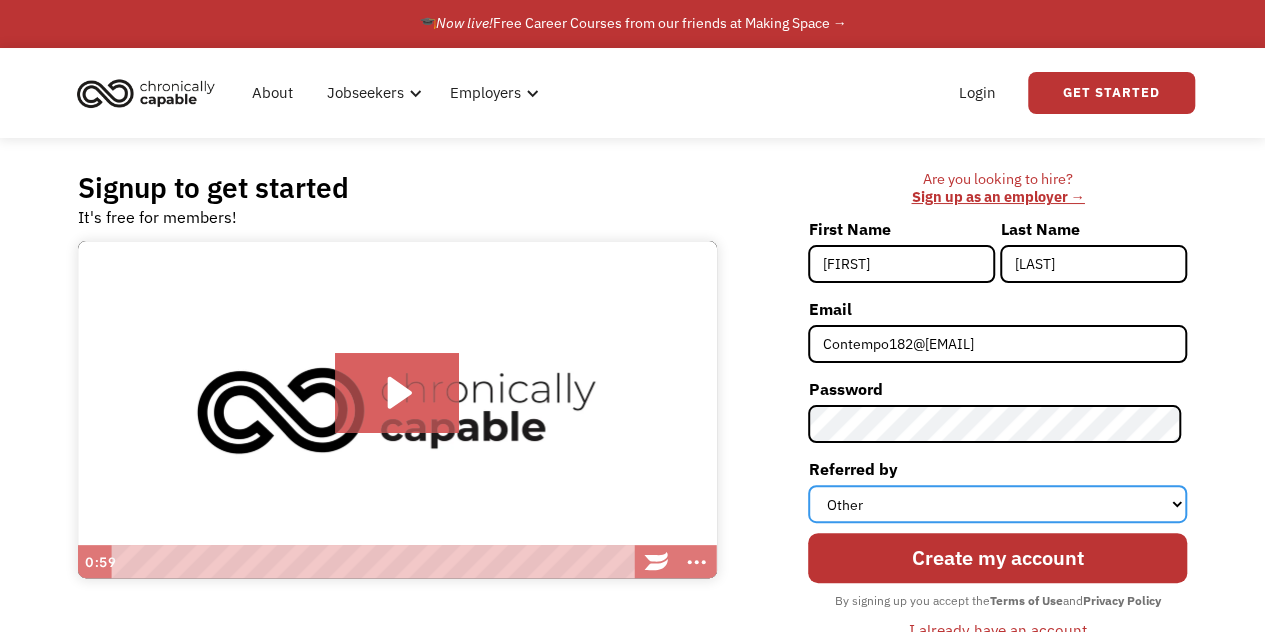 click on "Select an option Instagram Facebook Twitter Search Engine News Article Word of Mouth Employer Other" at bounding box center [997, 504] 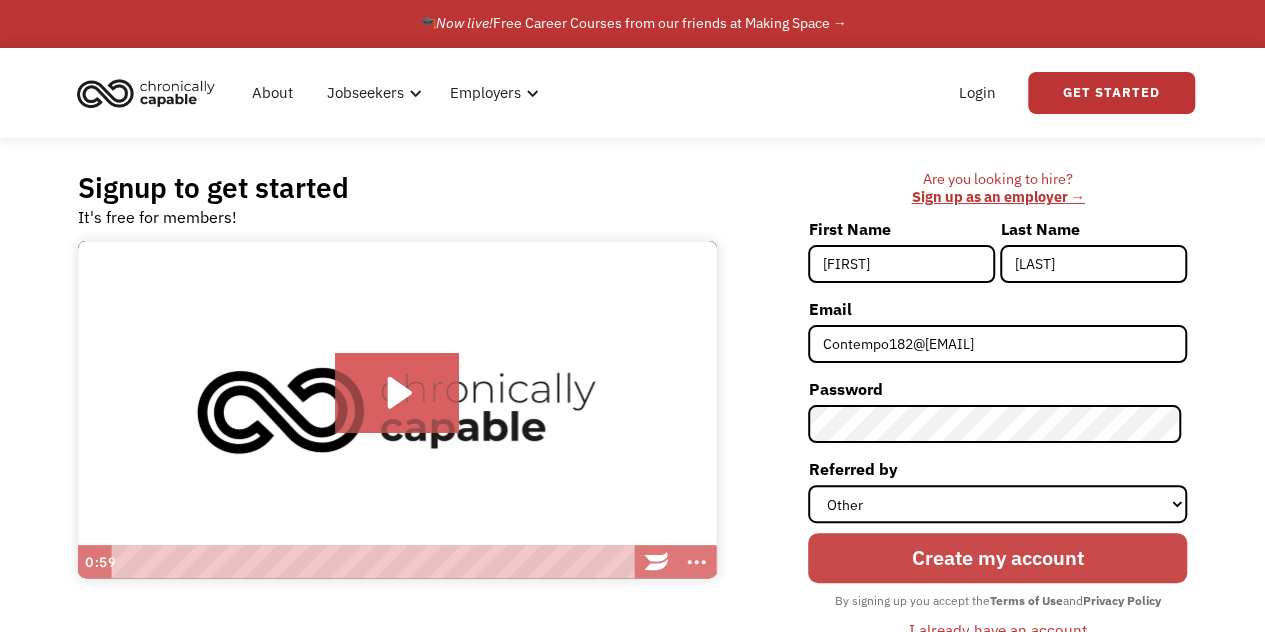 click on "Create my account" at bounding box center [997, 557] 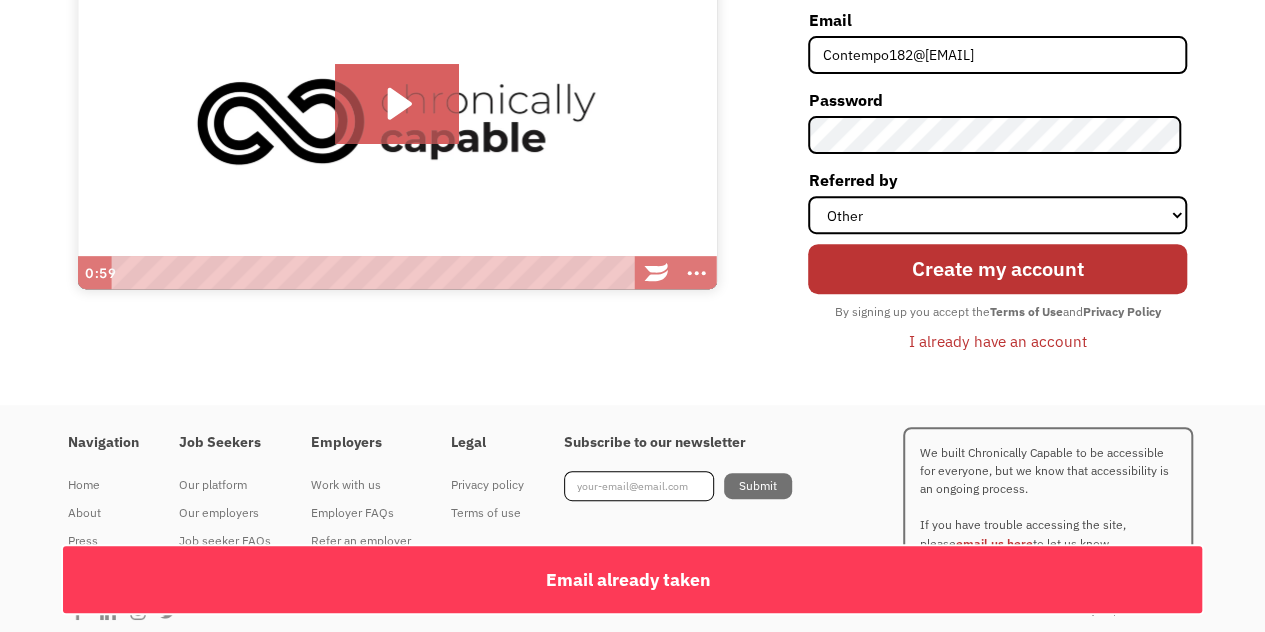 scroll, scrollTop: 299, scrollLeft: 0, axis: vertical 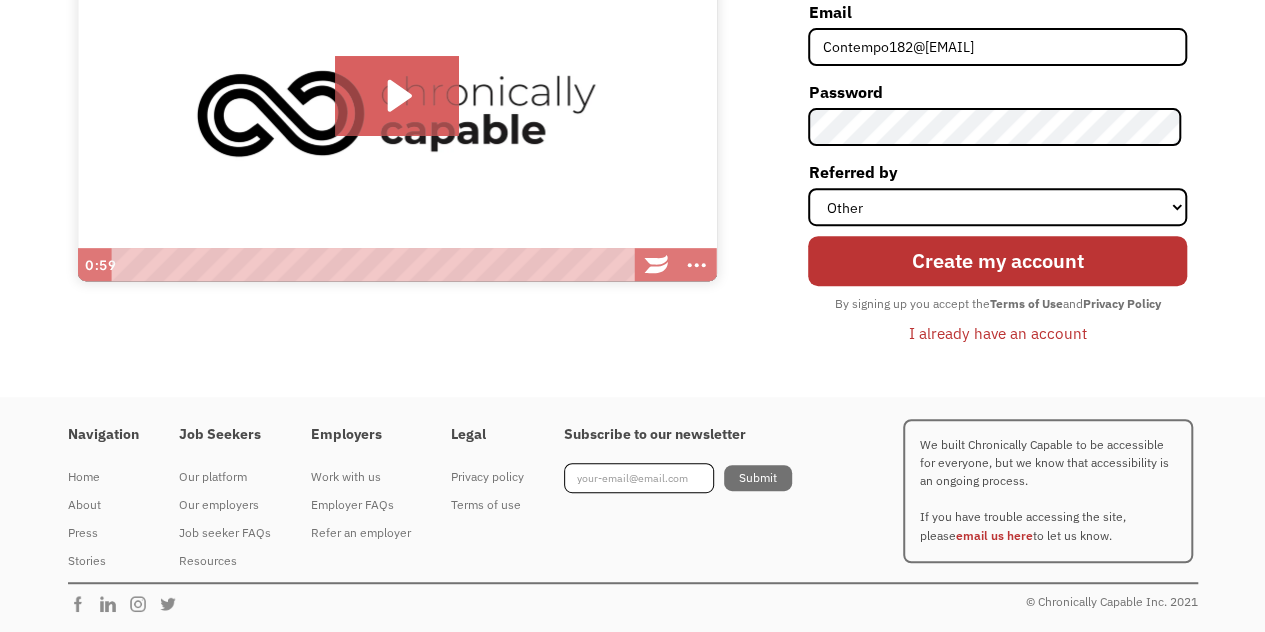 click on "I already have an account" at bounding box center (998, 333) 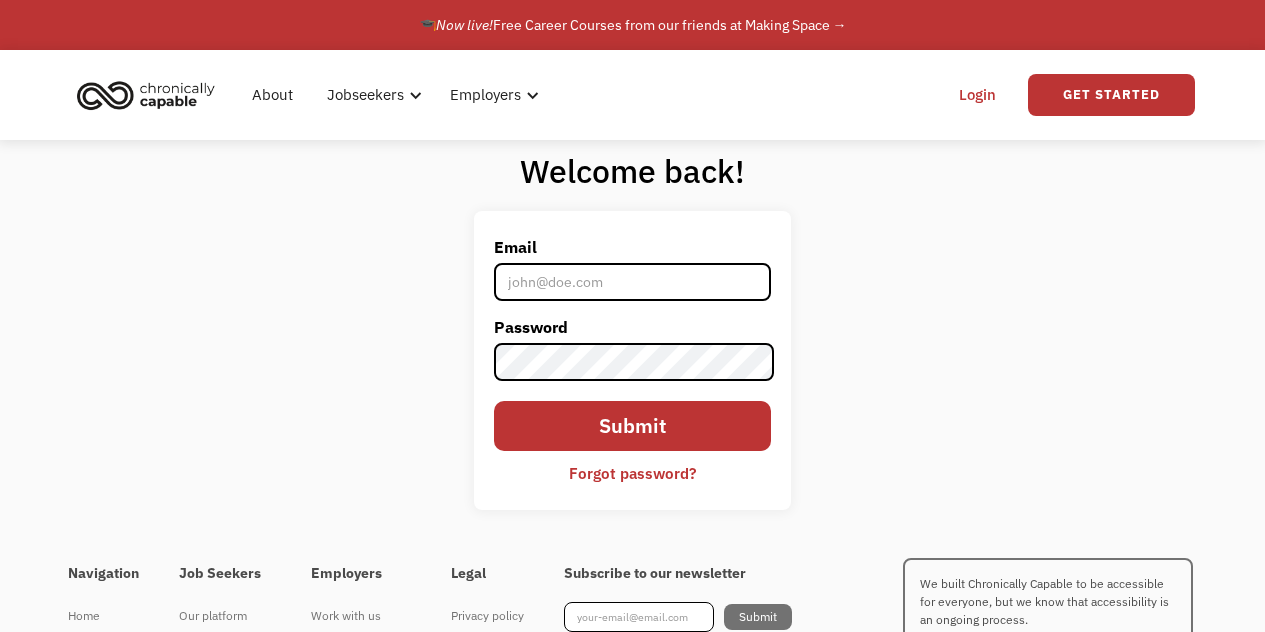 scroll, scrollTop: 0, scrollLeft: 0, axis: both 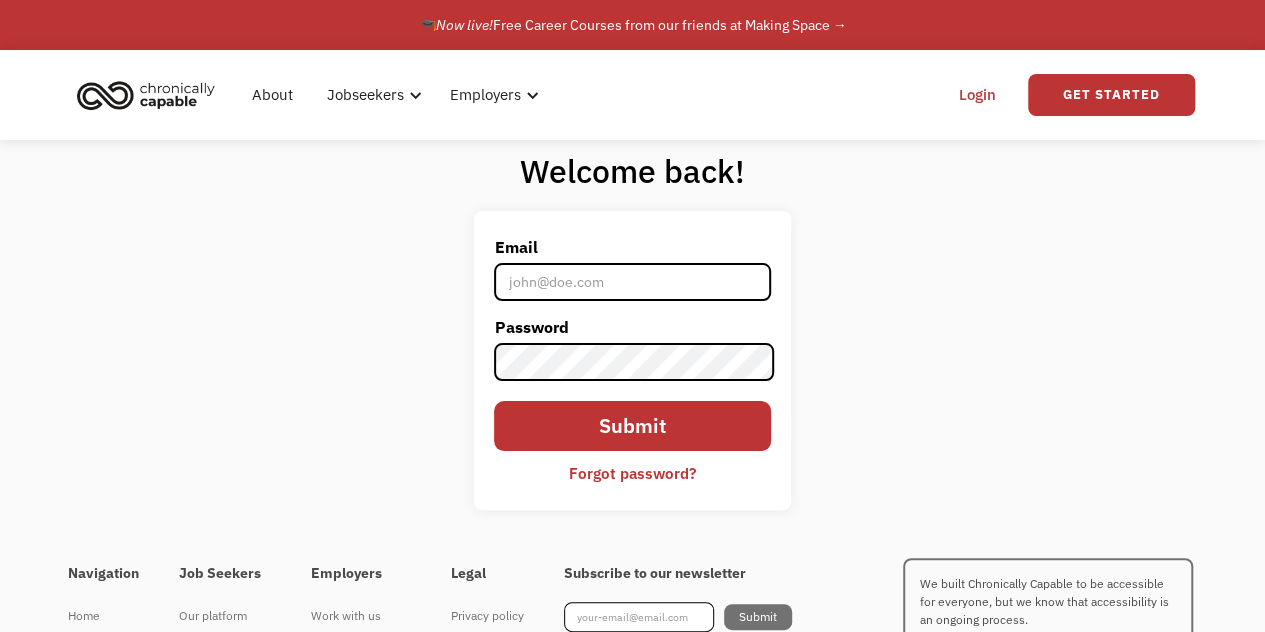 click on "Email" at bounding box center [632, 282] 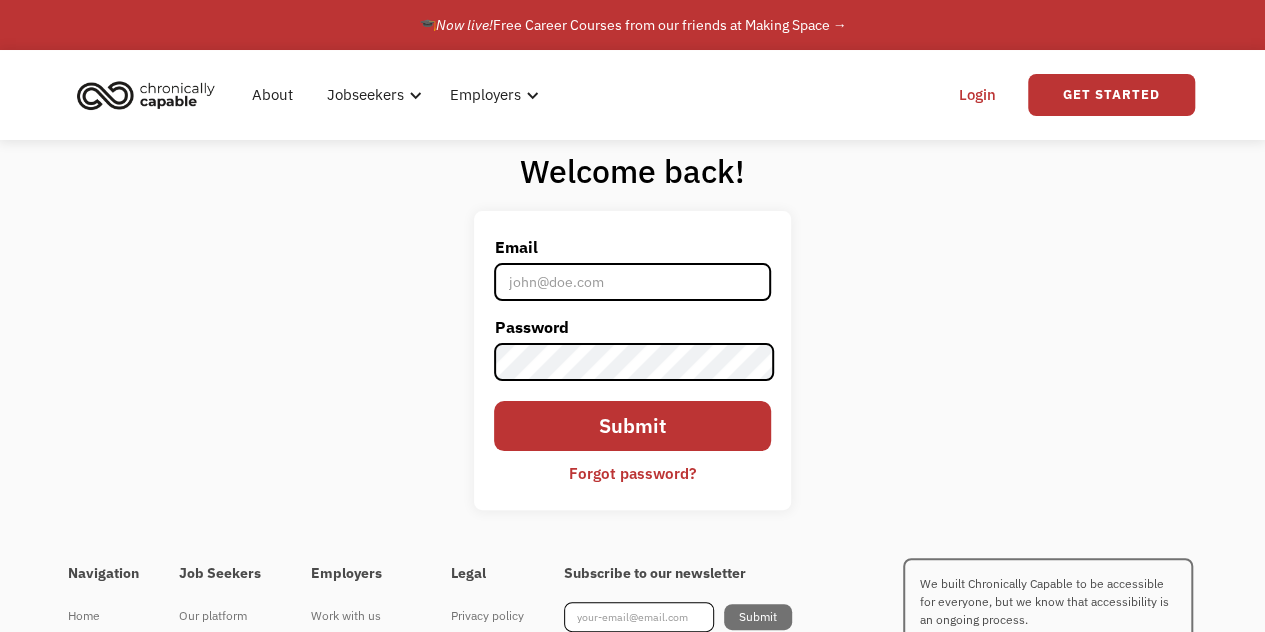 type on "contempo182@aol.com" 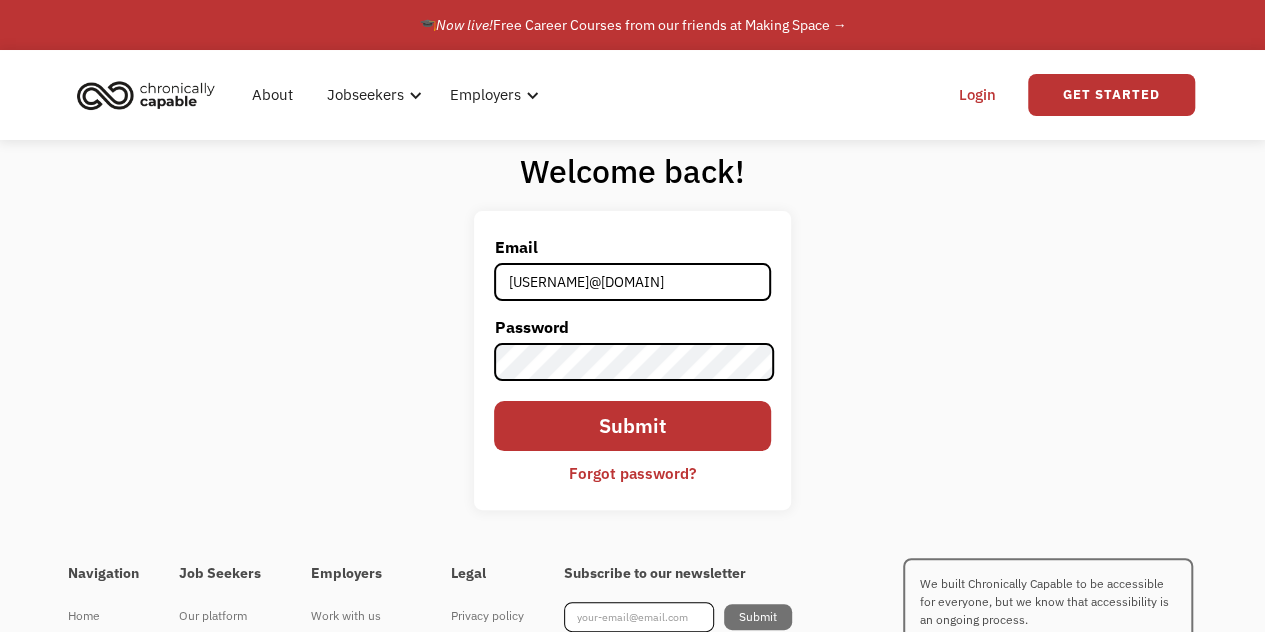click on "Forgot password?" at bounding box center (632, 473) 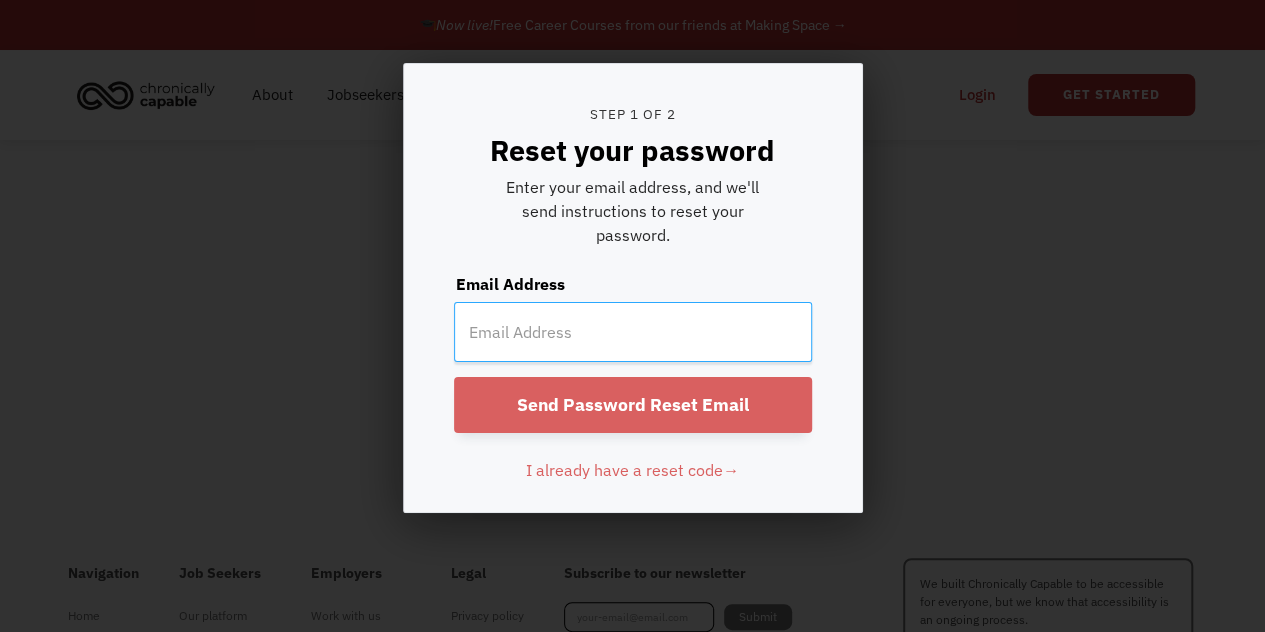 click at bounding box center [633, 332] 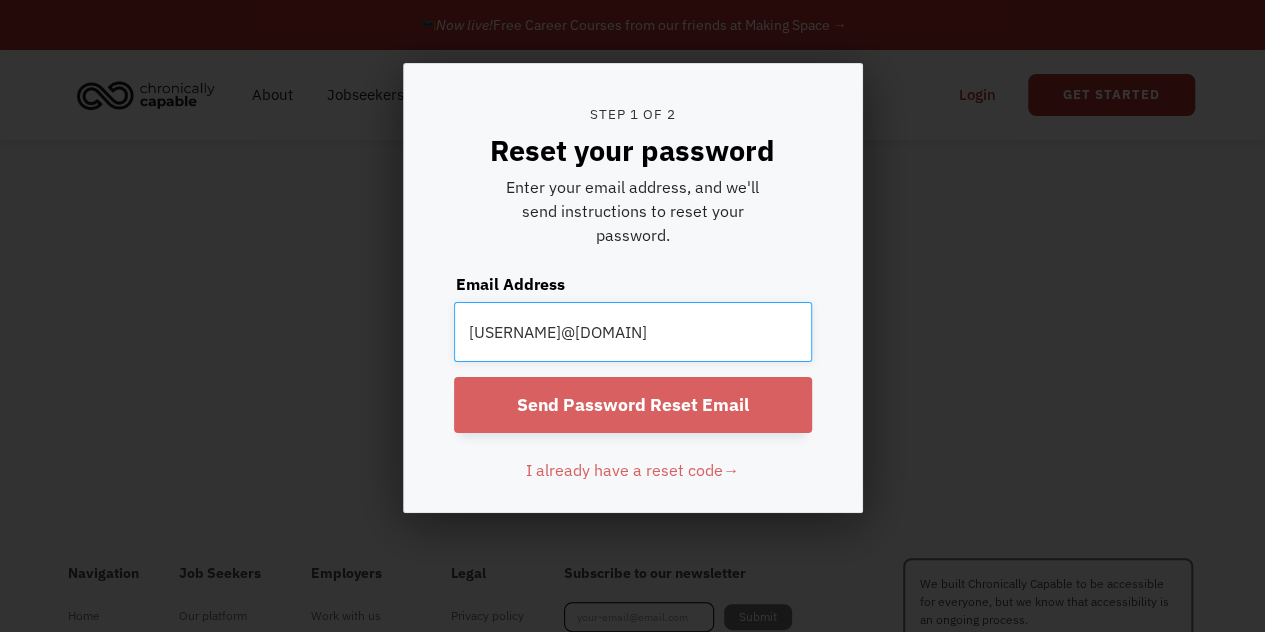 type on "contempo182@aol.com" 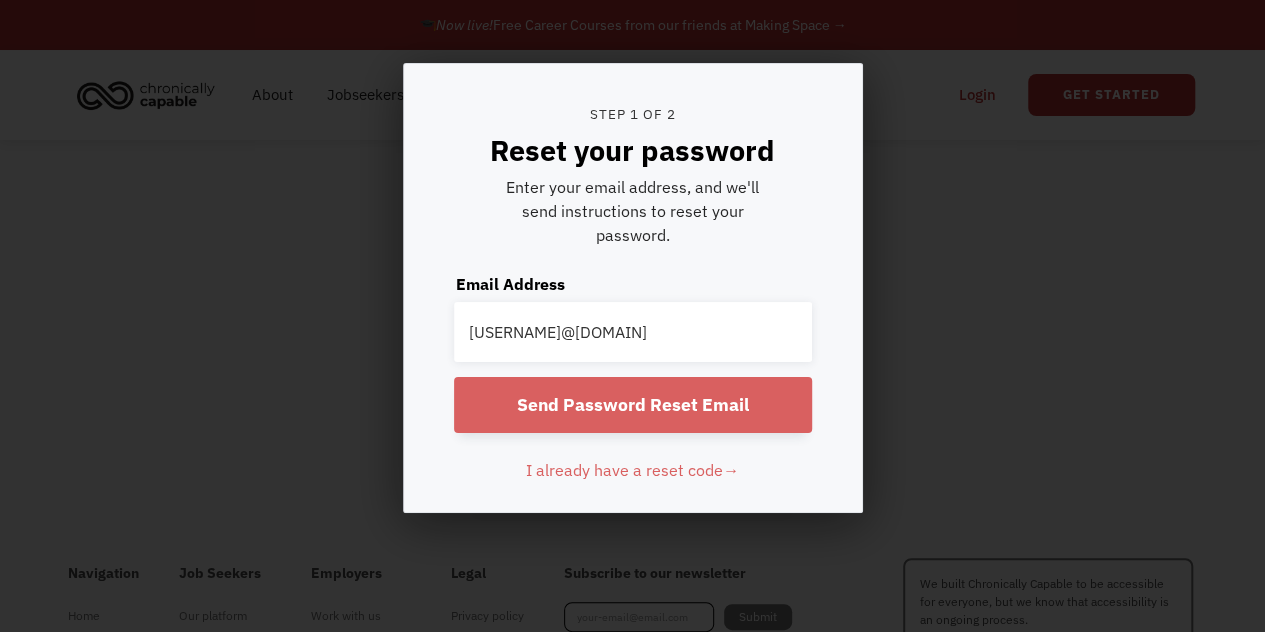 click on "Send Password Reset Email" at bounding box center (633, 405) 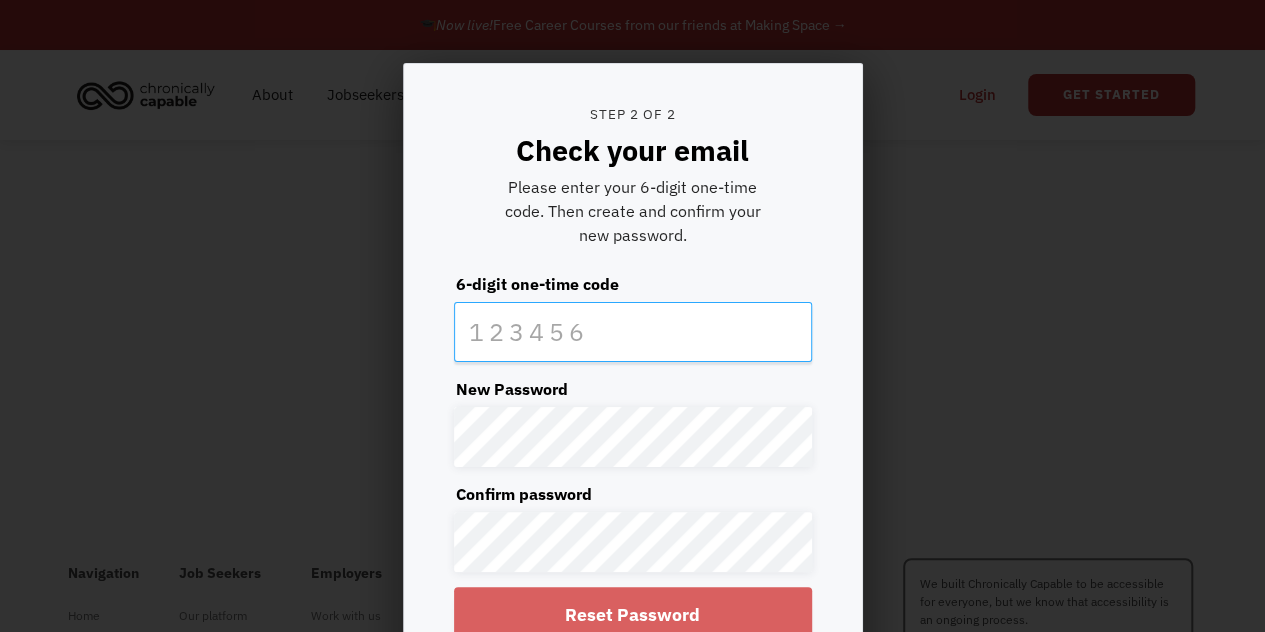 click at bounding box center (633, 332) 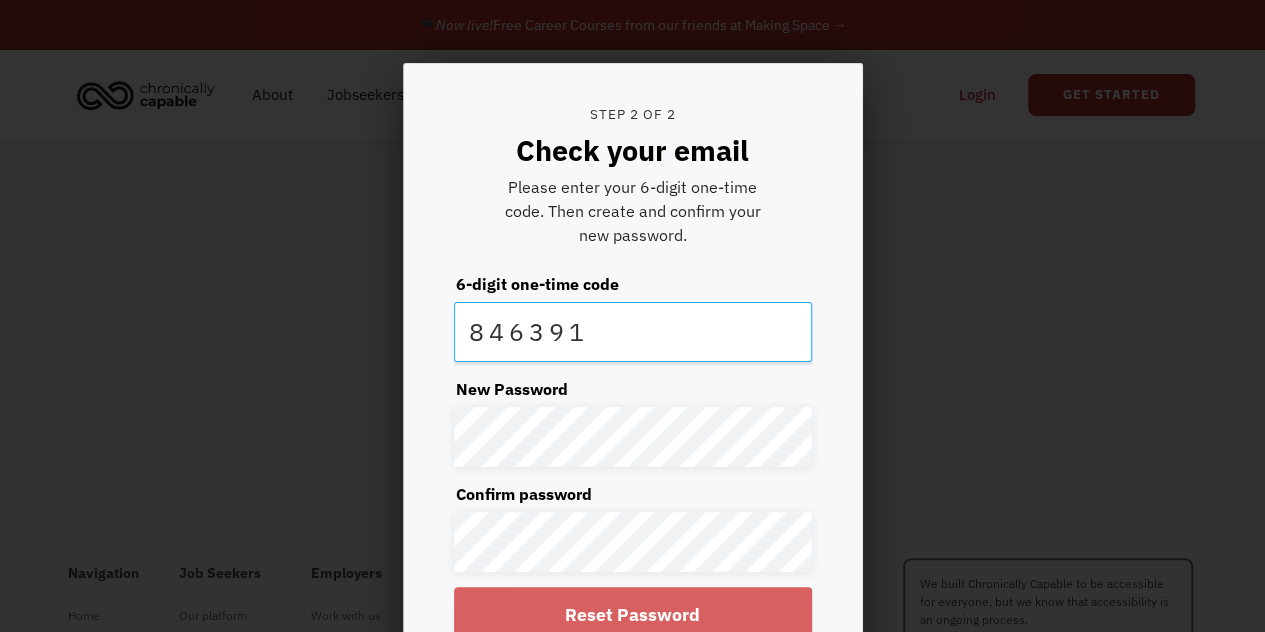 type on "846391" 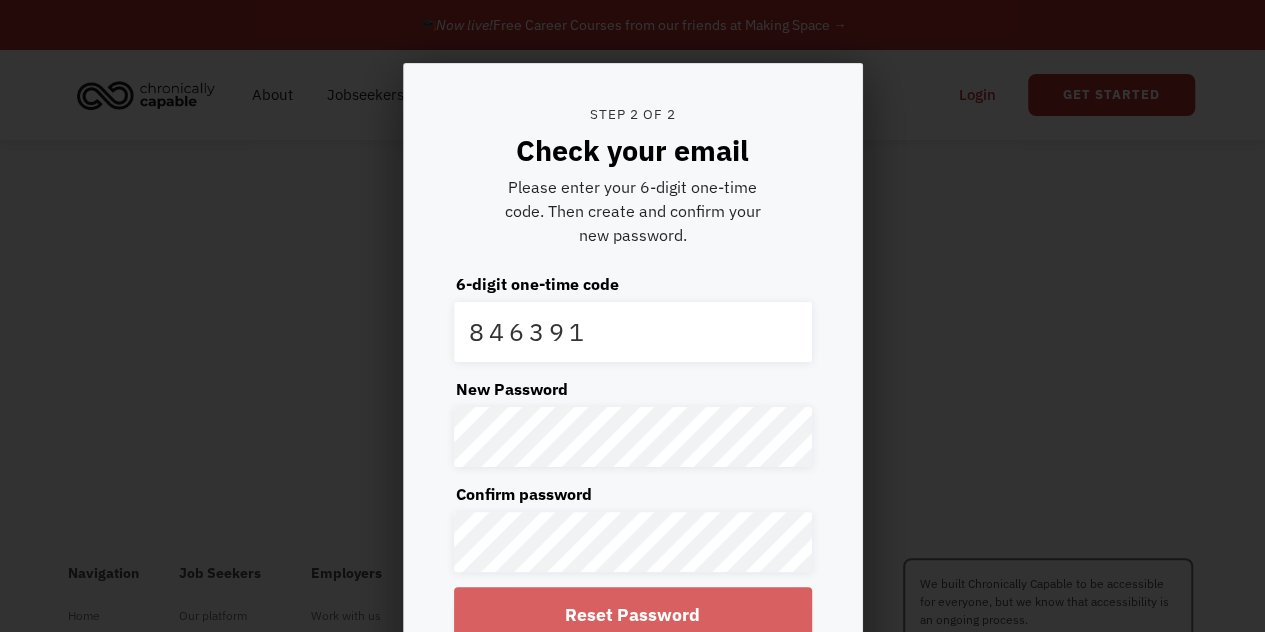 click on "Reset Password" at bounding box center (633, 615) 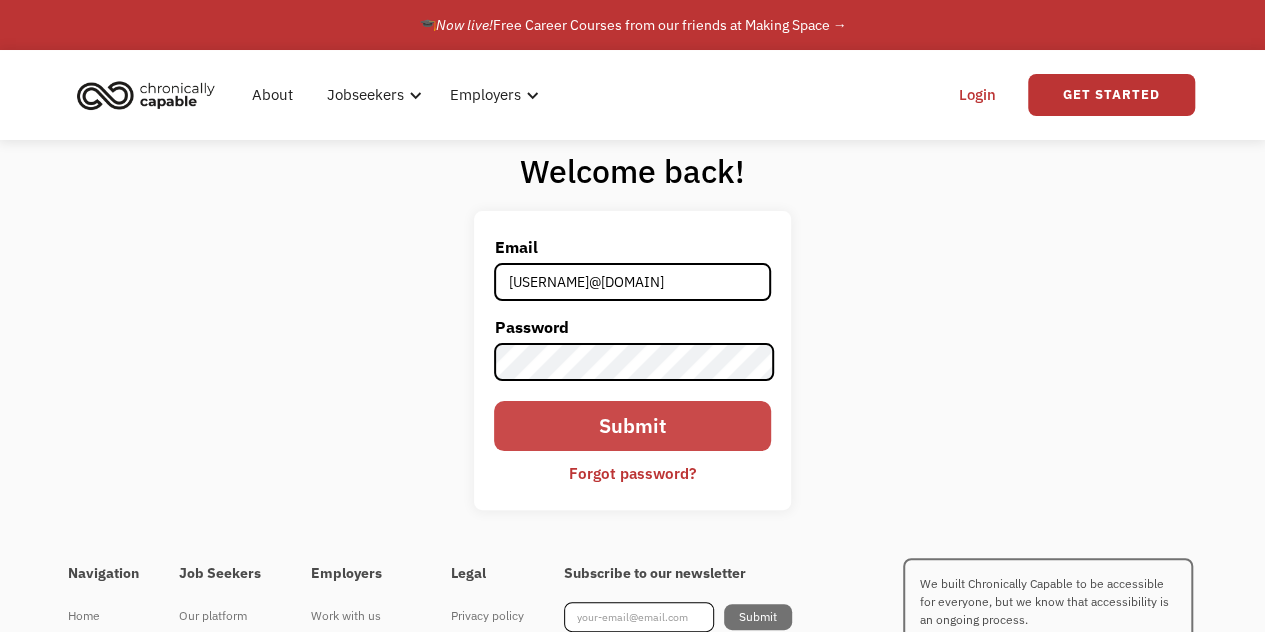 click on "Submit" at bounding box center (632, 425) 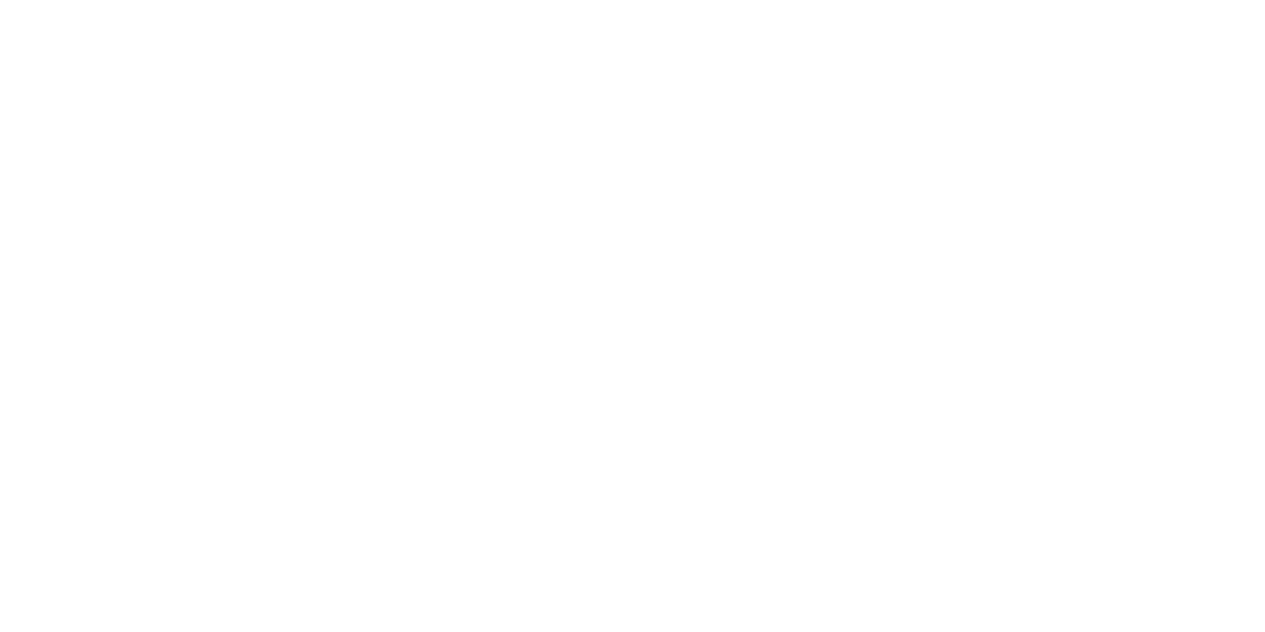 scroll, scrollTop: 0, scrollLeft: 0, axis: both 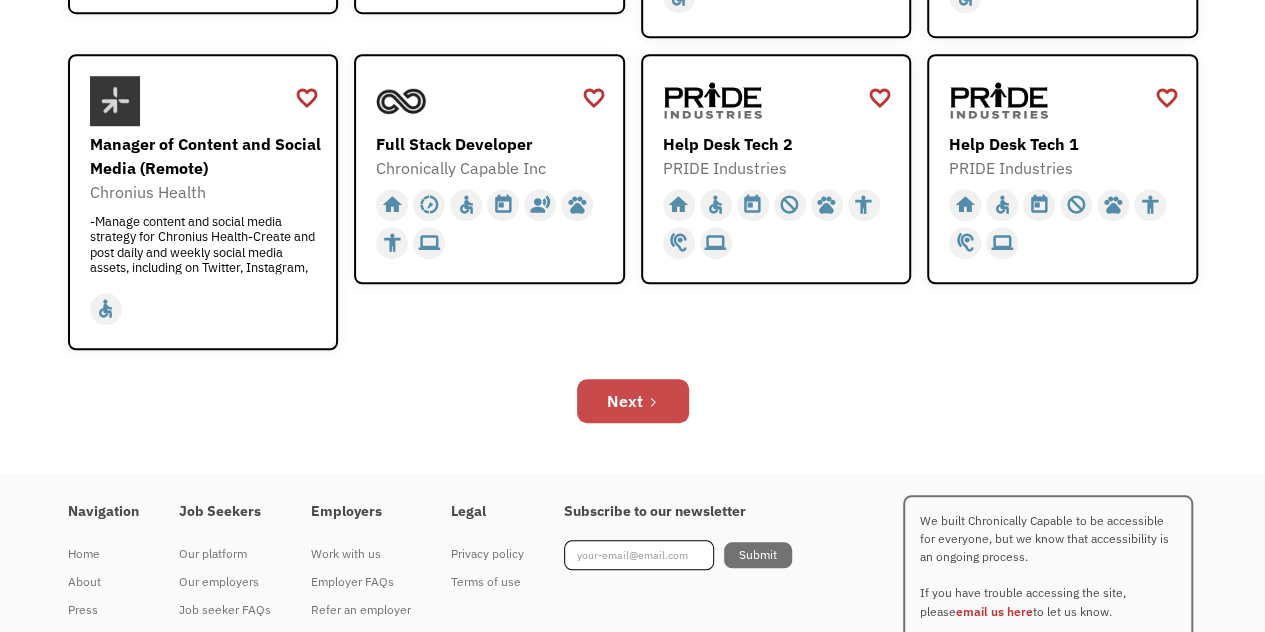 click on "Next" at bounding box center [633, 401] 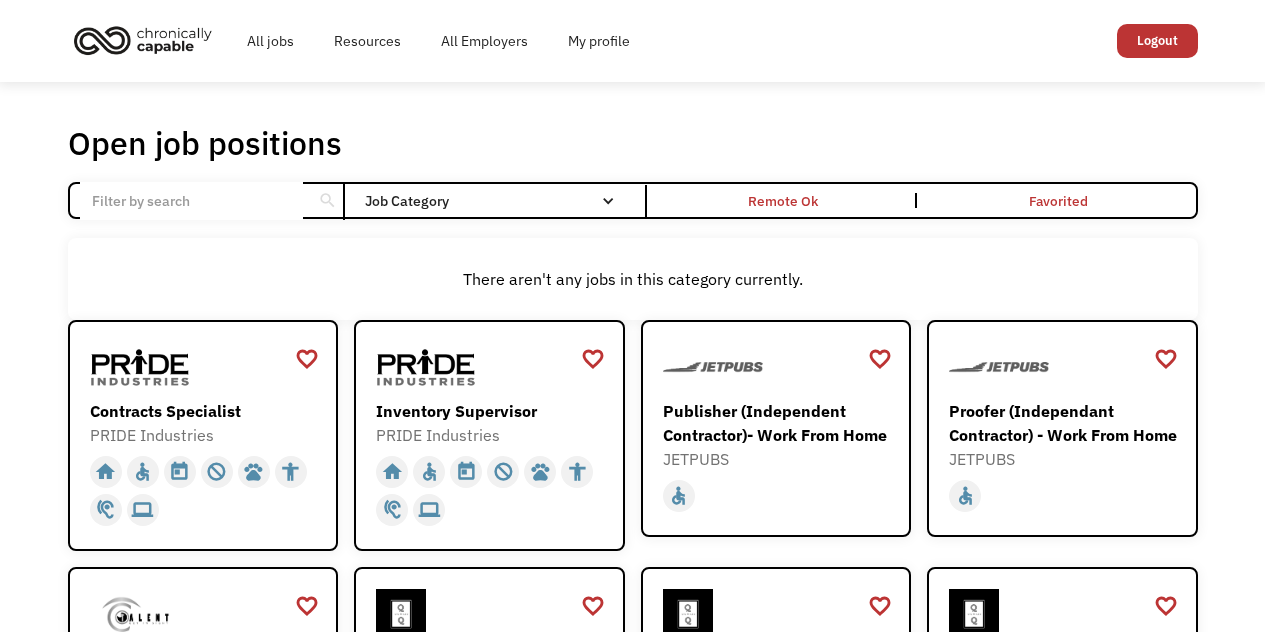 scroll, scrollTop: 0, scrollLeft: 0, axis: both 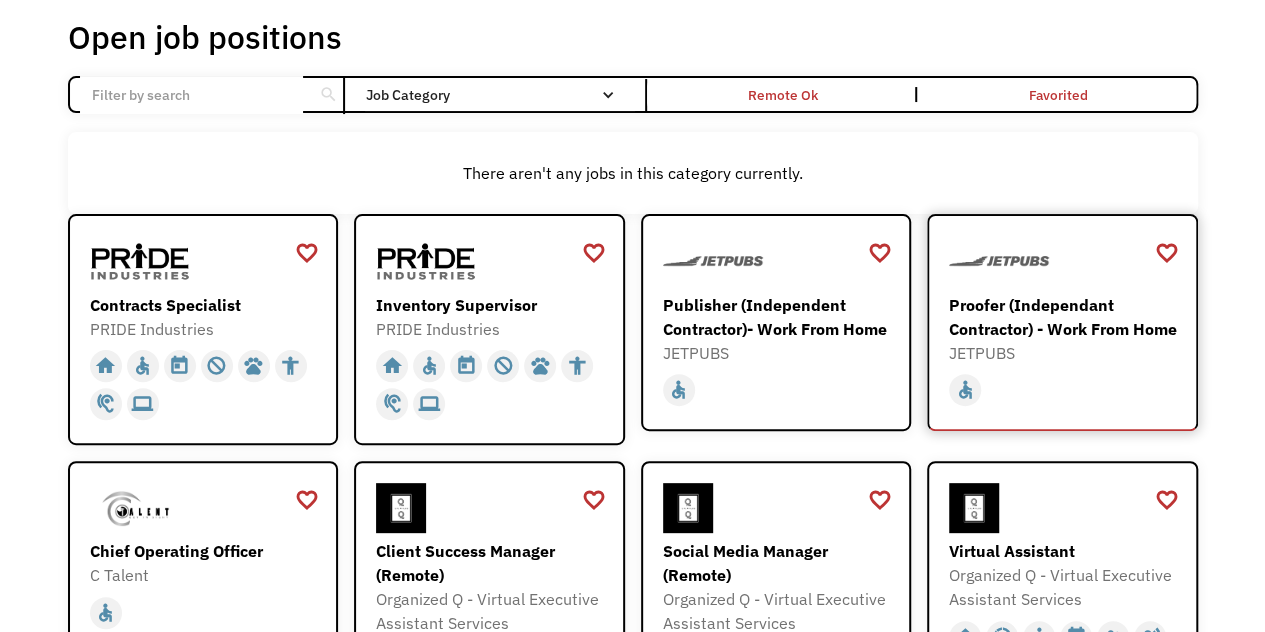 click on "Proofer (Independant Contractor) - Work From Home" at bounding box center (1065, 317) 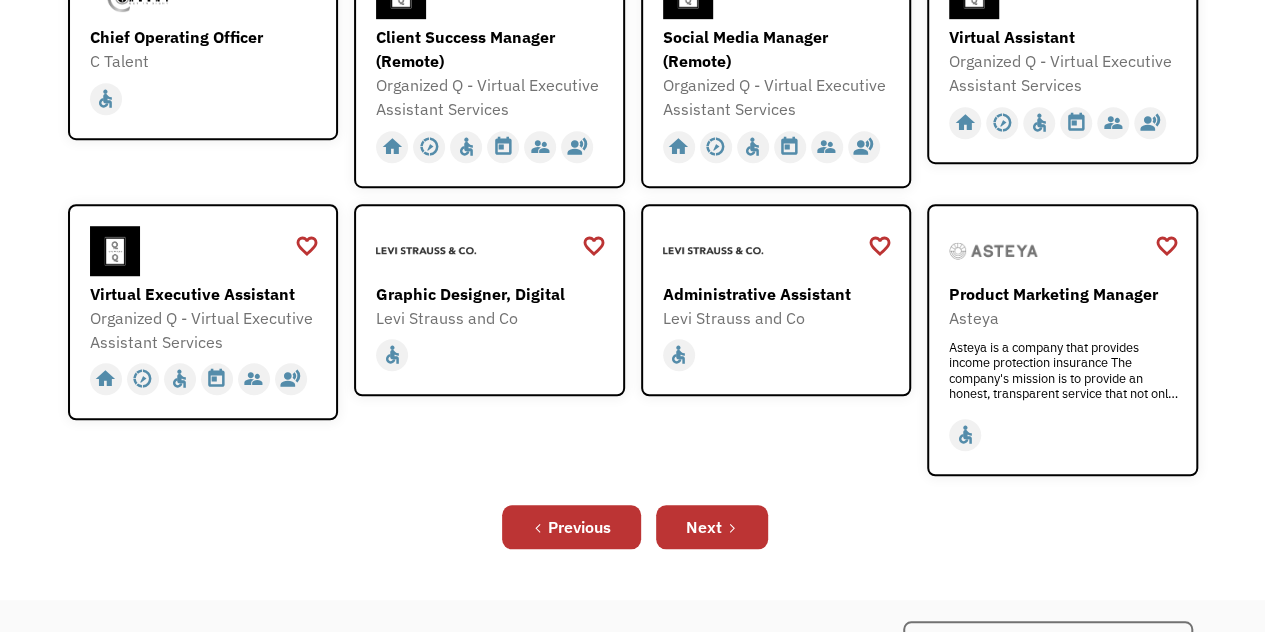 scroll, scrollTop: 606, scrollLeft: 0, axis: vertical 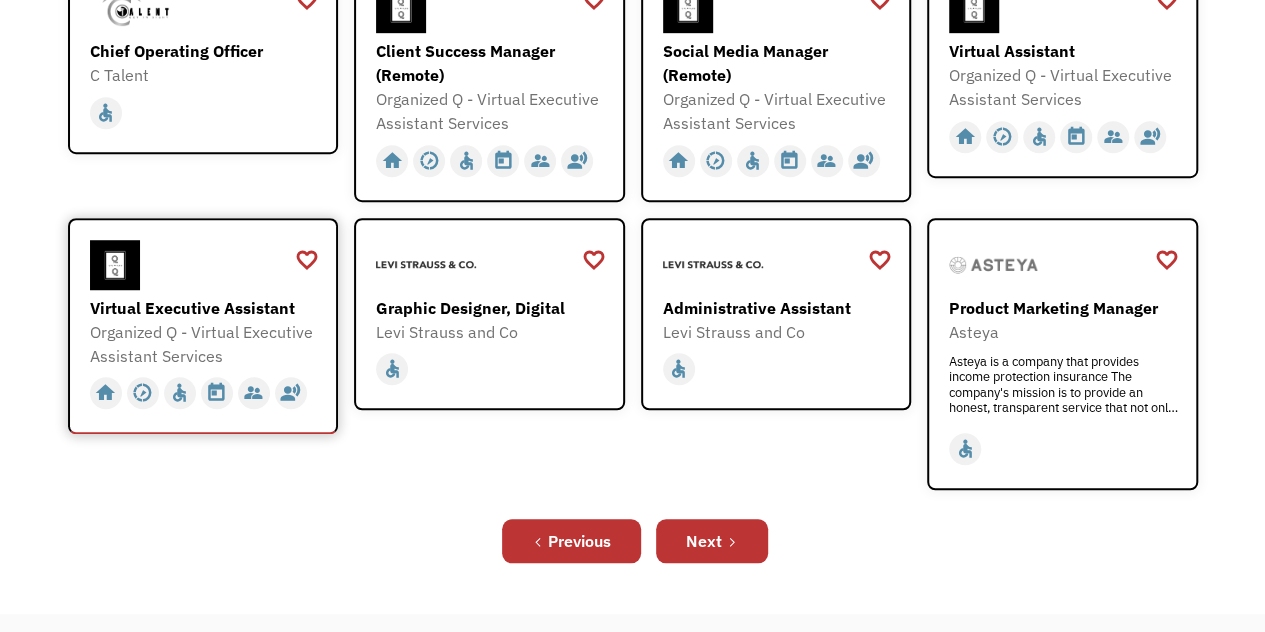 click on "Organized Q - Virtual Executive Assistant Services" at bounding box center [206, 344] 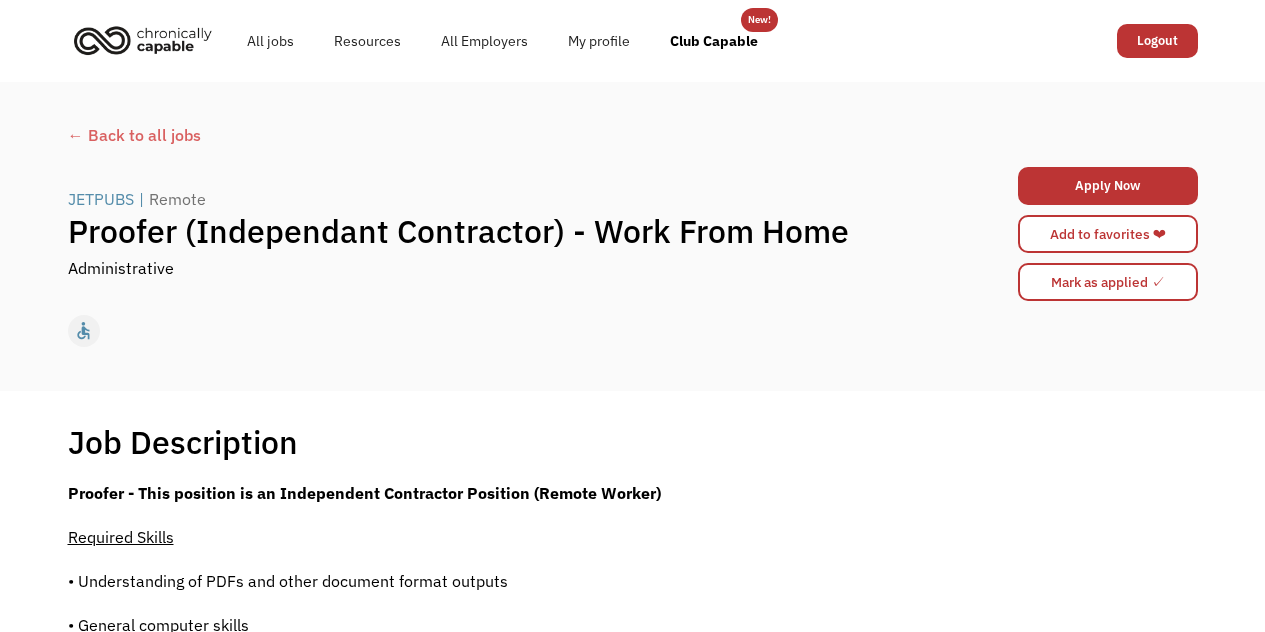 scroll, scrollTop: 0, scrollLeft: 0, axis: both 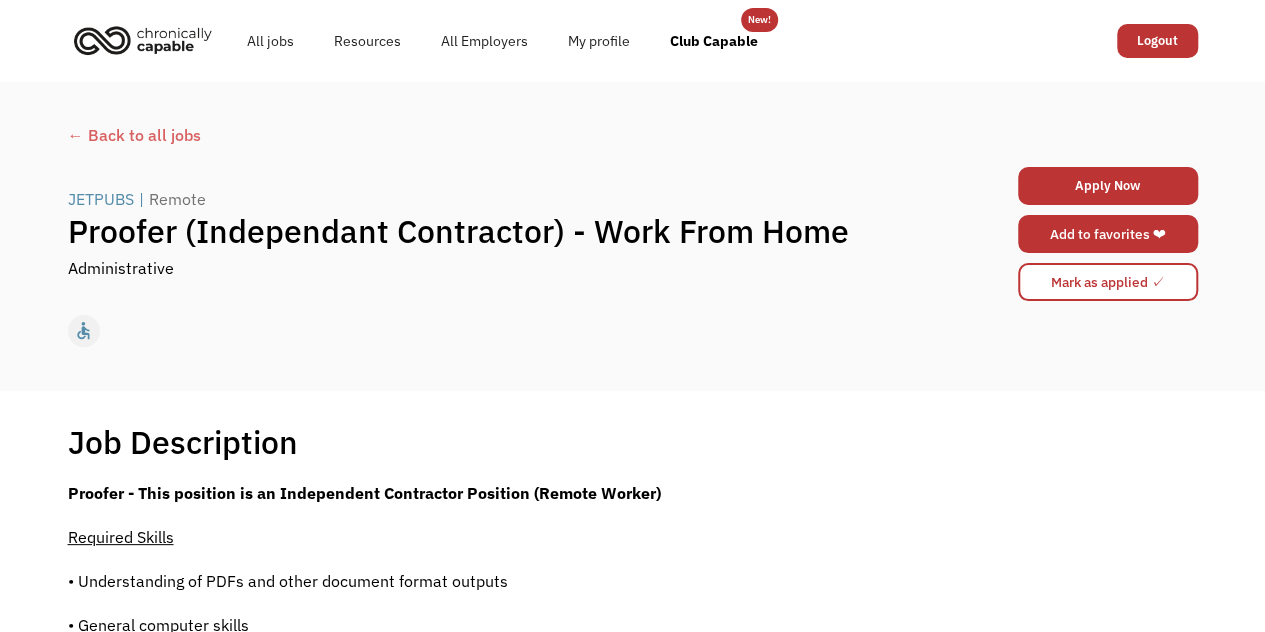 click on "Add to favorites ❤" at bounding box center (1108, 234) 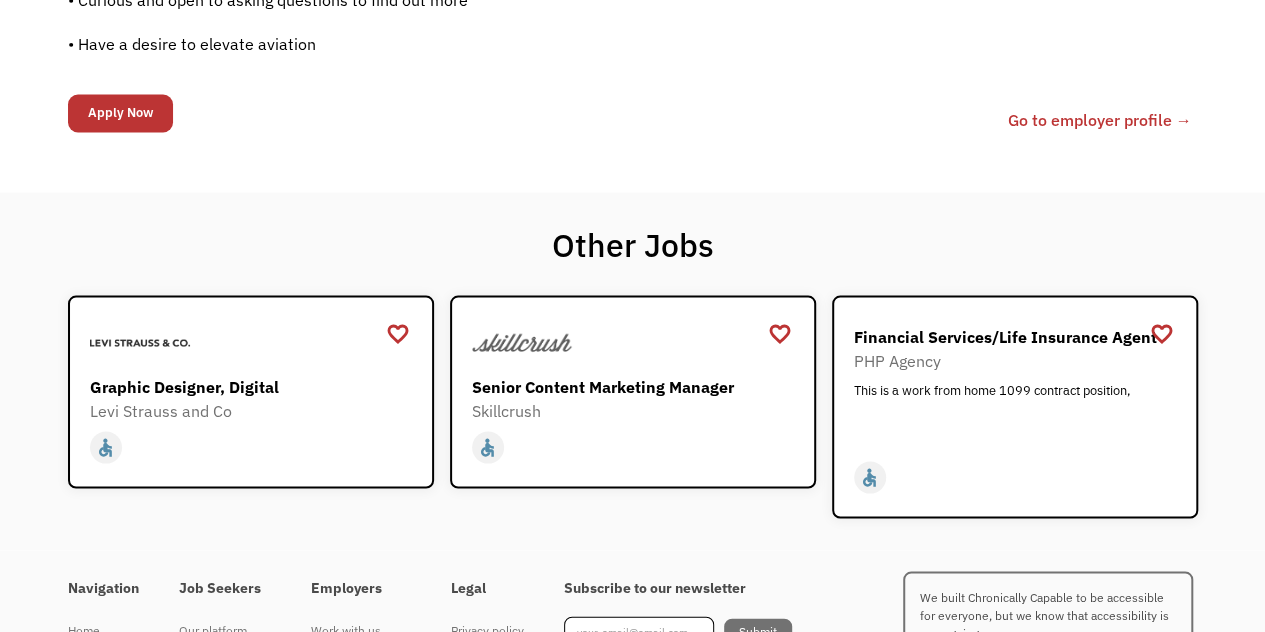 scroll, scrollTop: 1786, scrollLeft: 0, axis: vertical 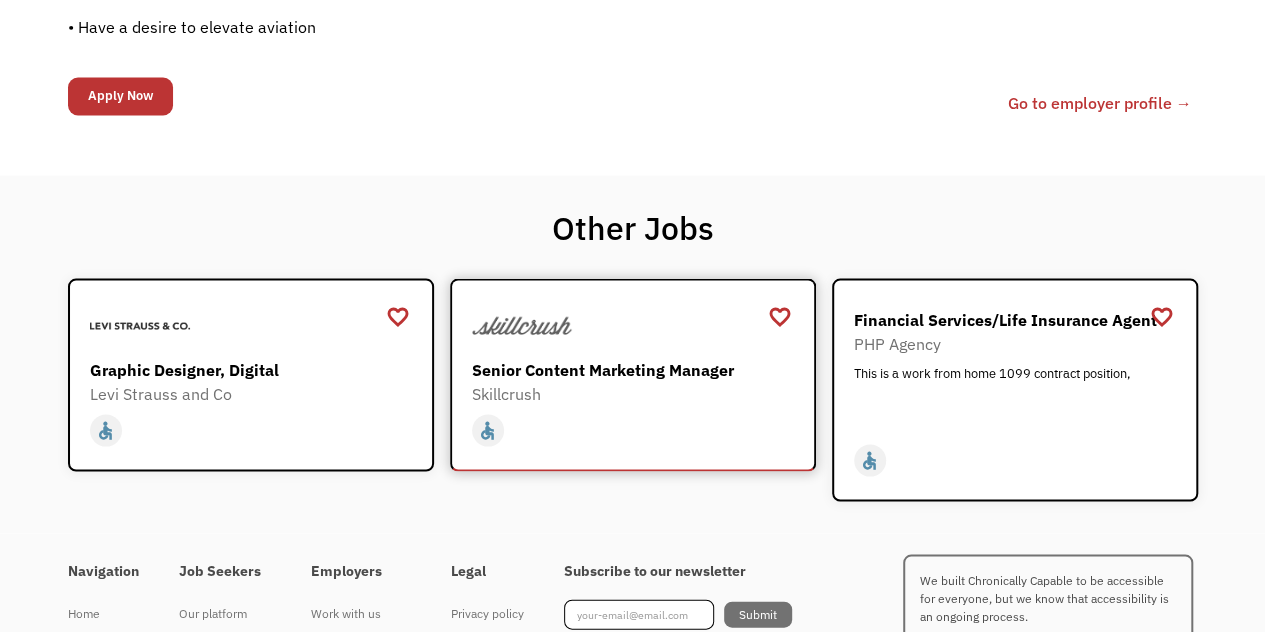 click on "Senior Content Marketing Manager" at bounding box center (635, 369) 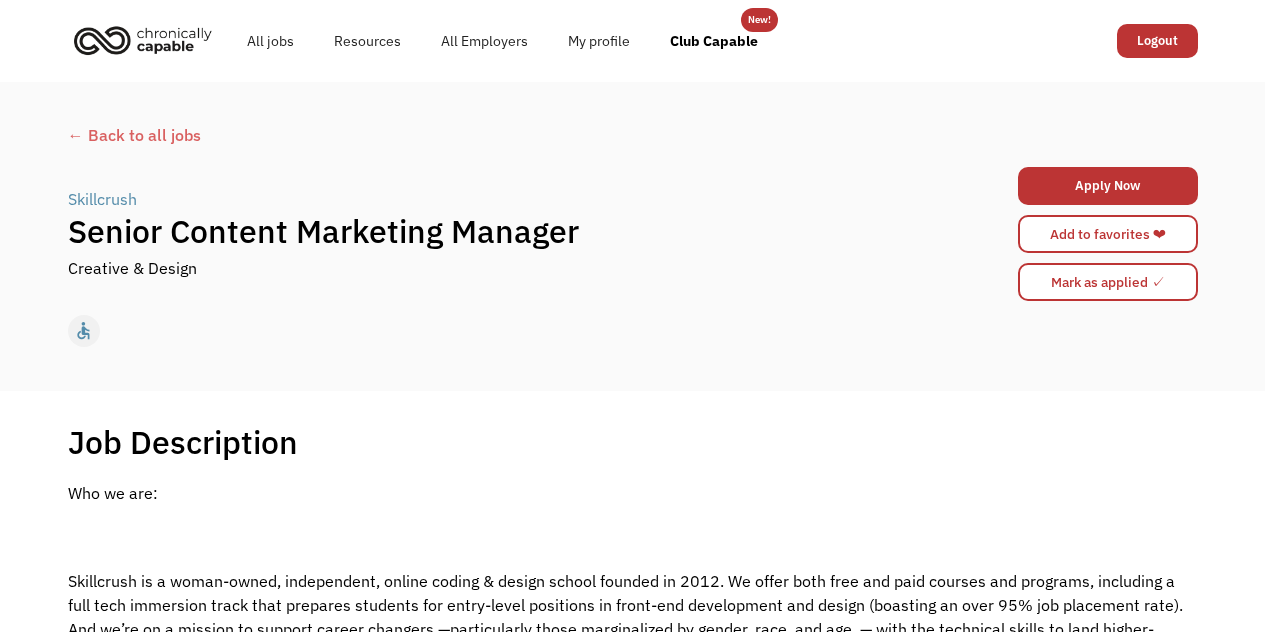 scroll, scrollTop: 0, scrollLeft: 0, axis: both 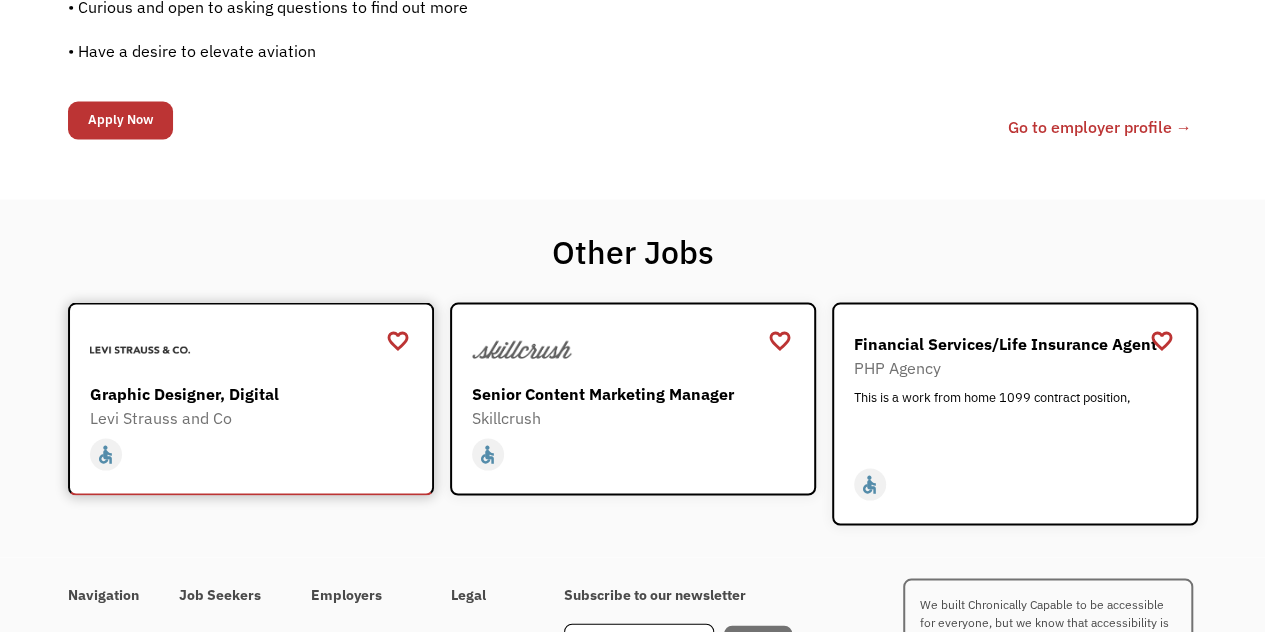 click on "Graphic Designer, Digital" at bounding box center [253, 393] 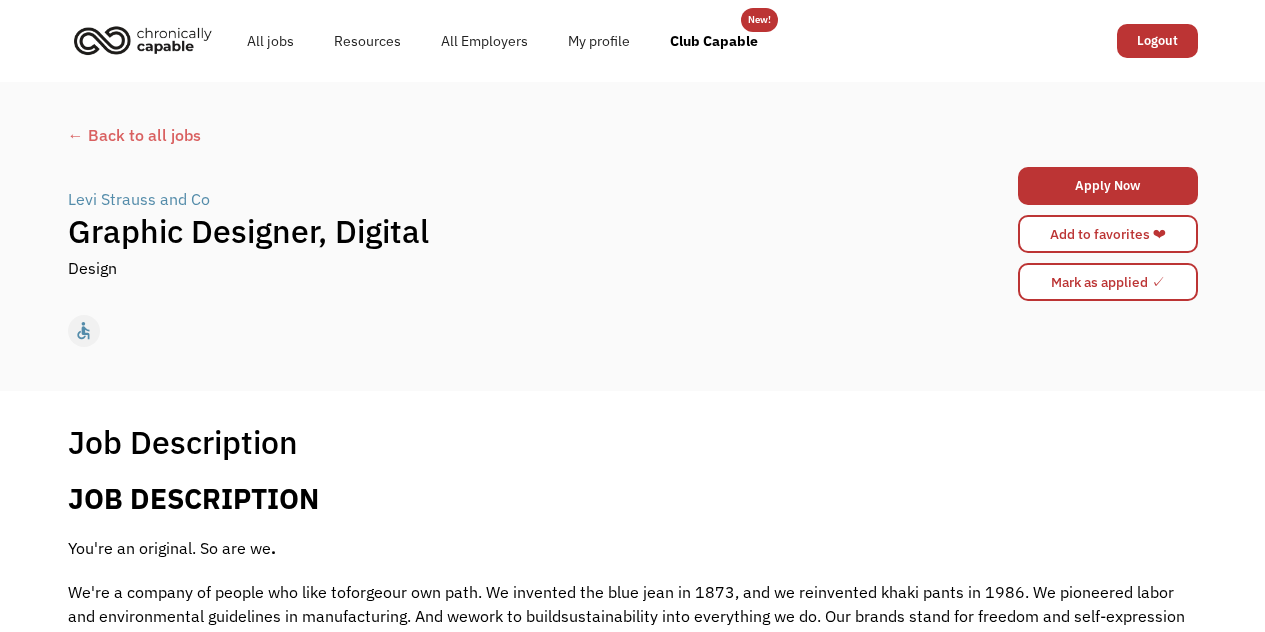 scroll, scrollTop: 248, scrollLeft: 0, axis: vertical 